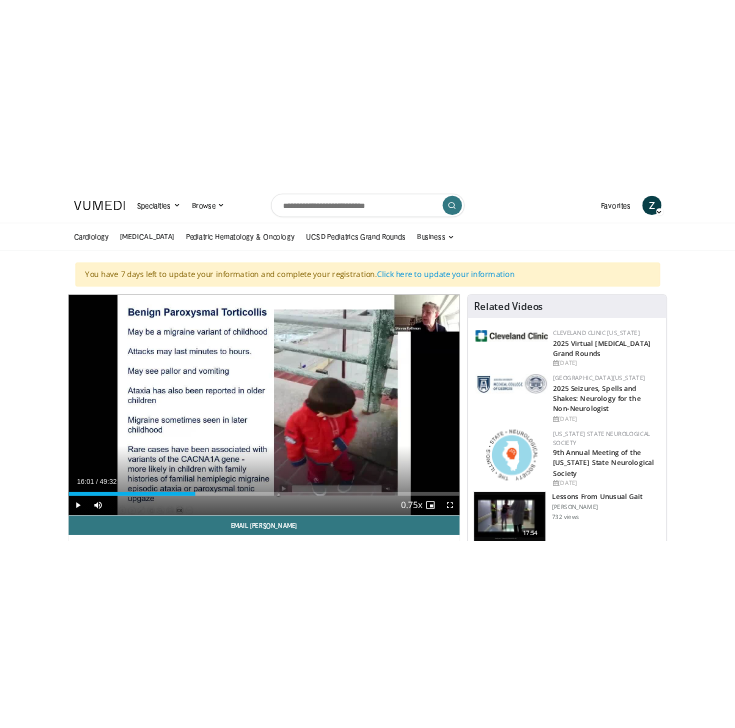scroll, scrollTop: 0, scrollLeft: 0, axis: both 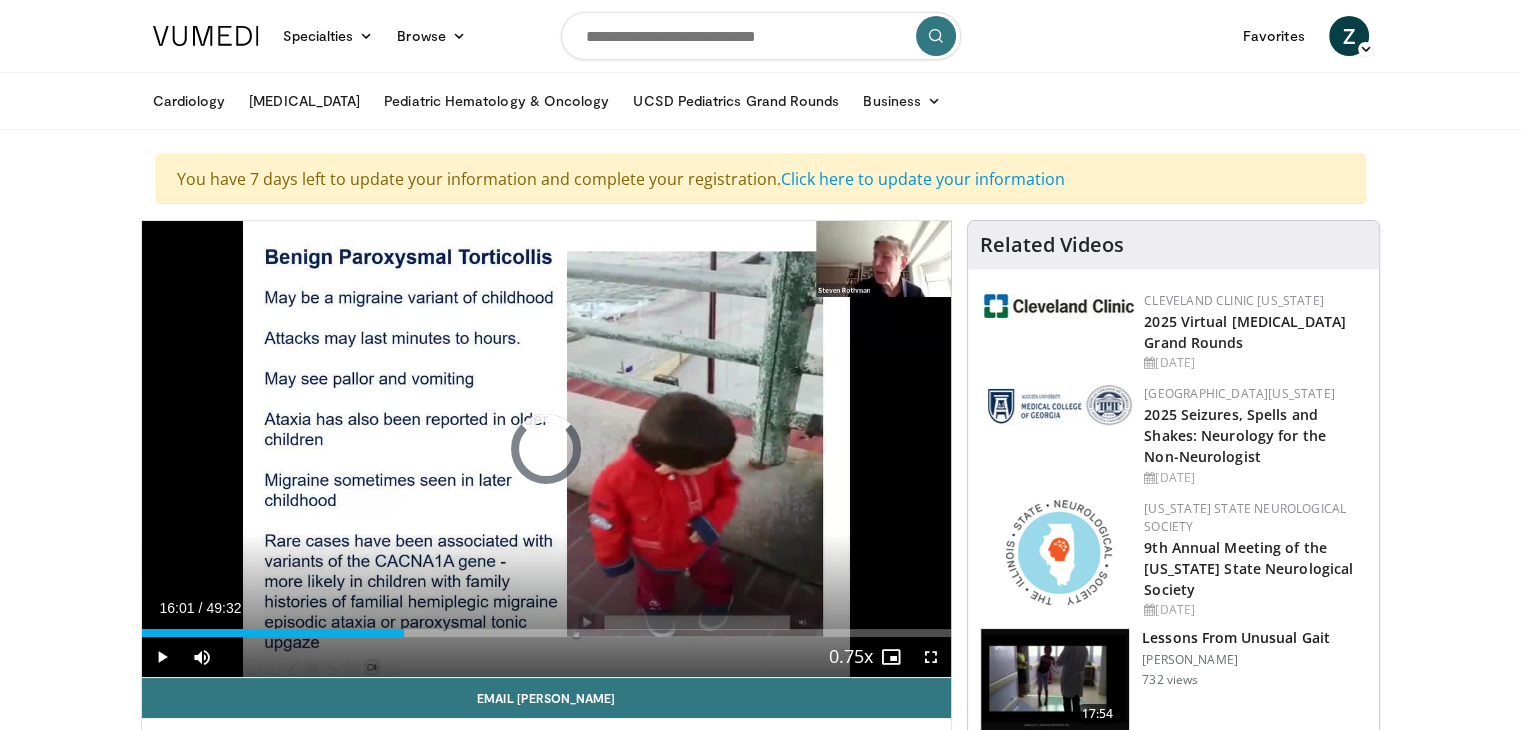 click at bounding box center [0, 0] 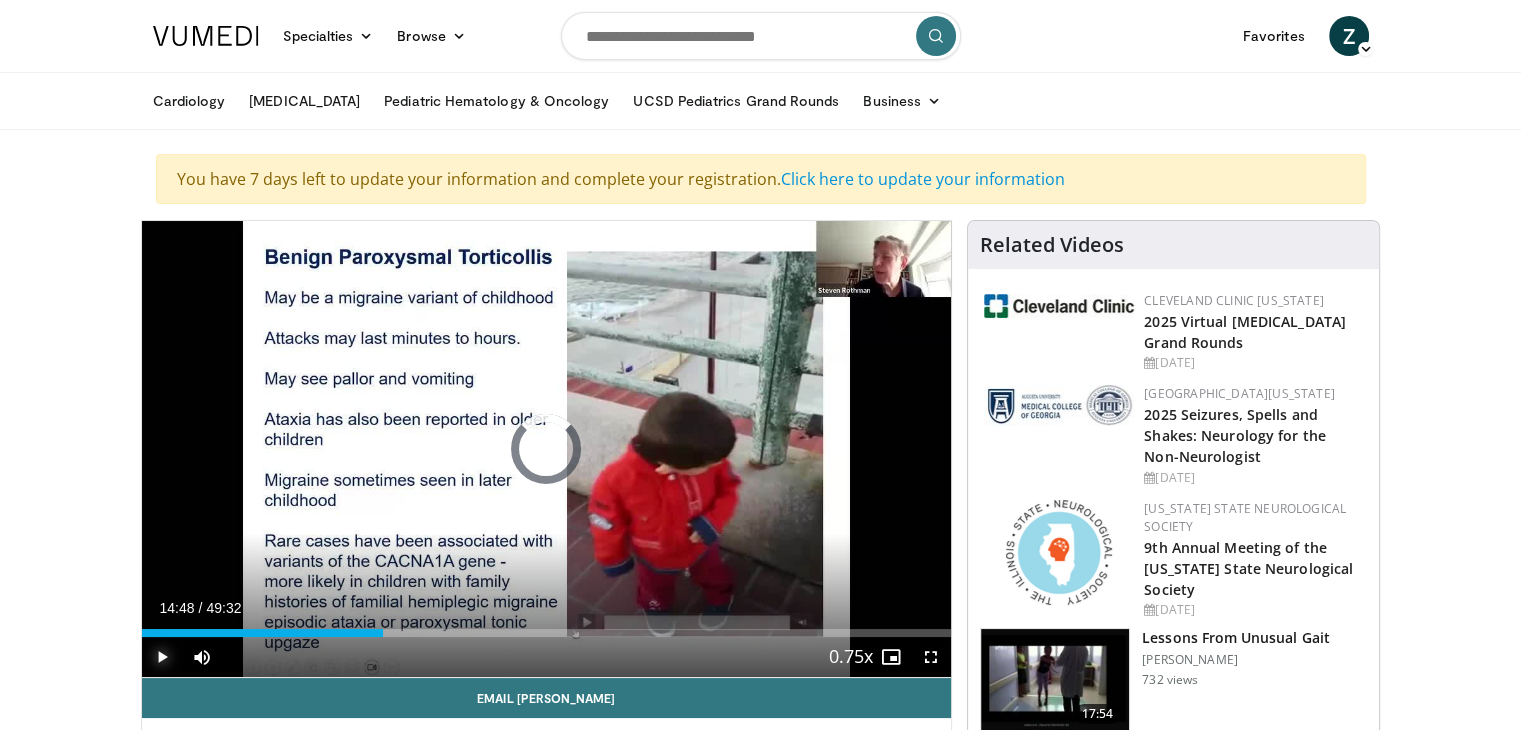 click at bounding box center (162, 657) 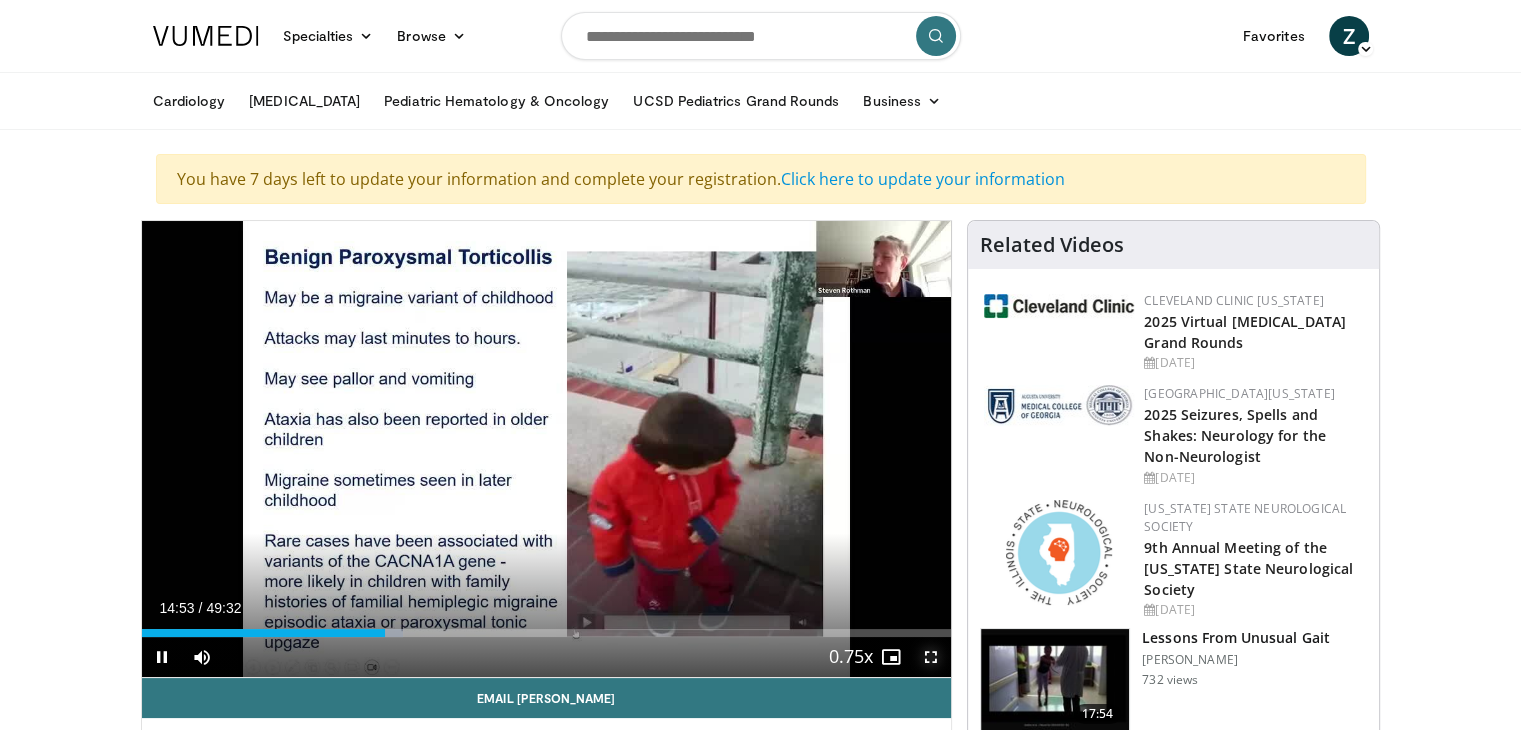 click at bounding box center (931, 657) 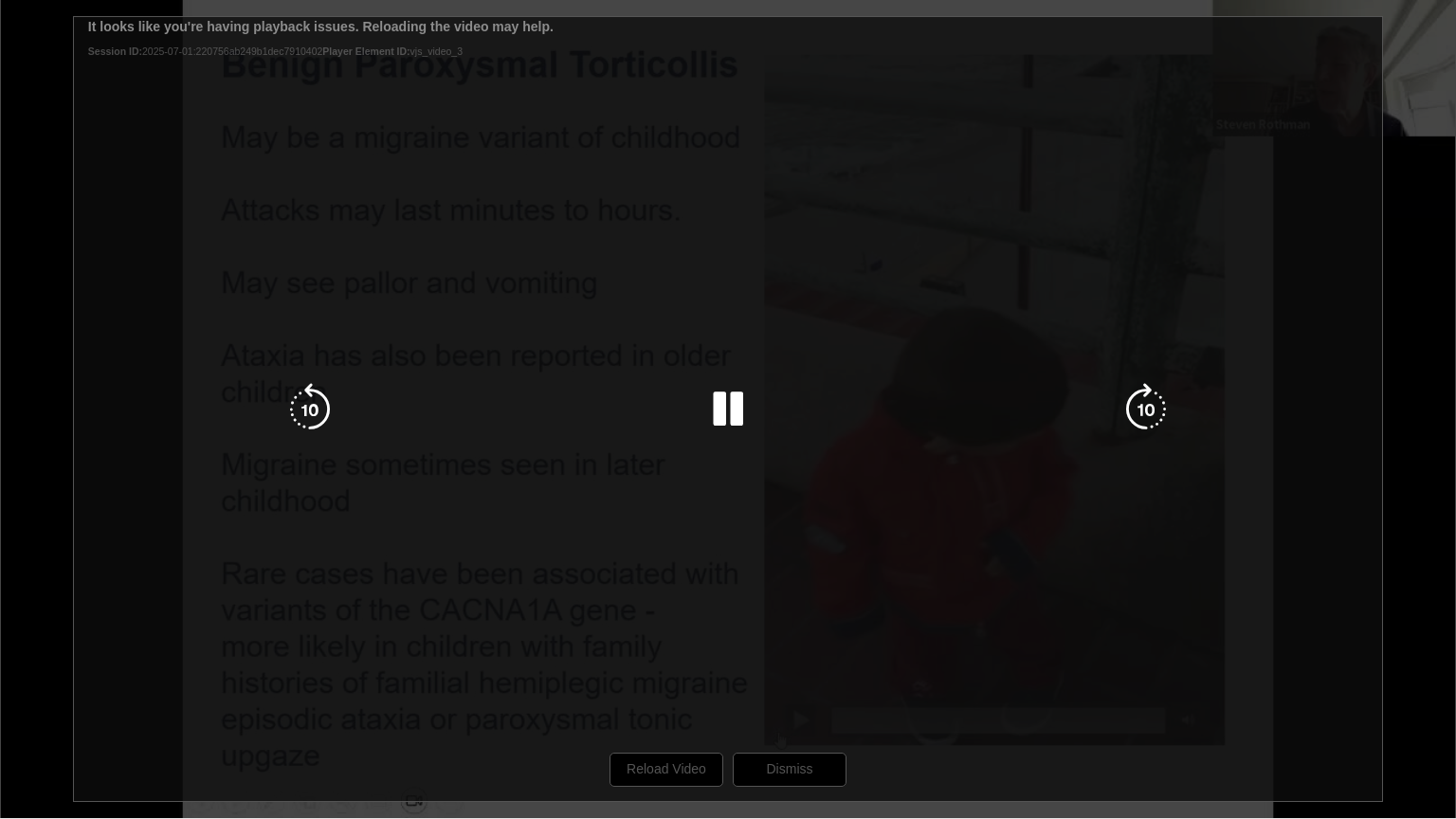click on "10 seconds
Tap to unmute" at bounding box center (728, 409) 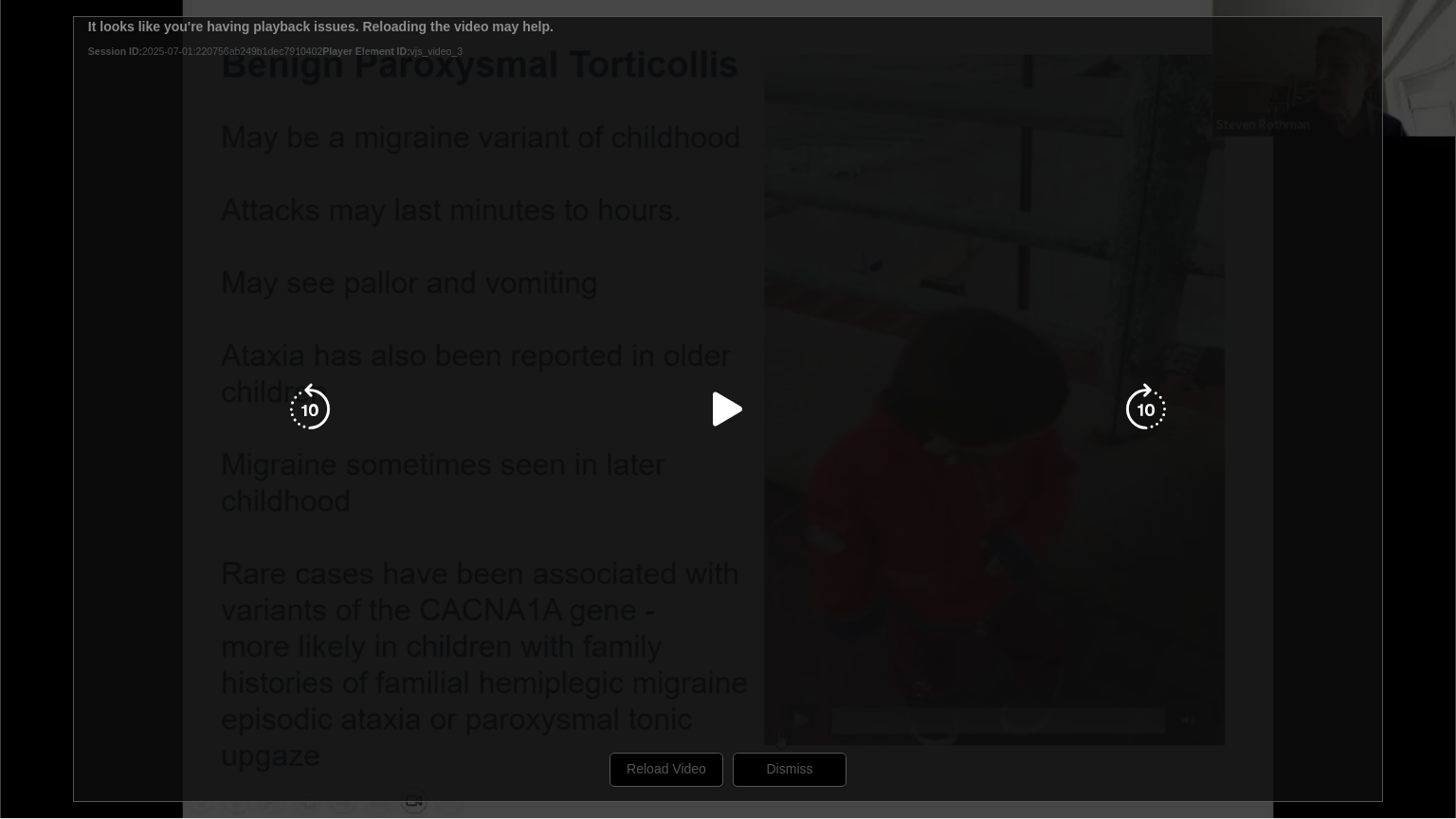 click on "10 seconds
Tap to unmute" at bounding box center [728, 409] 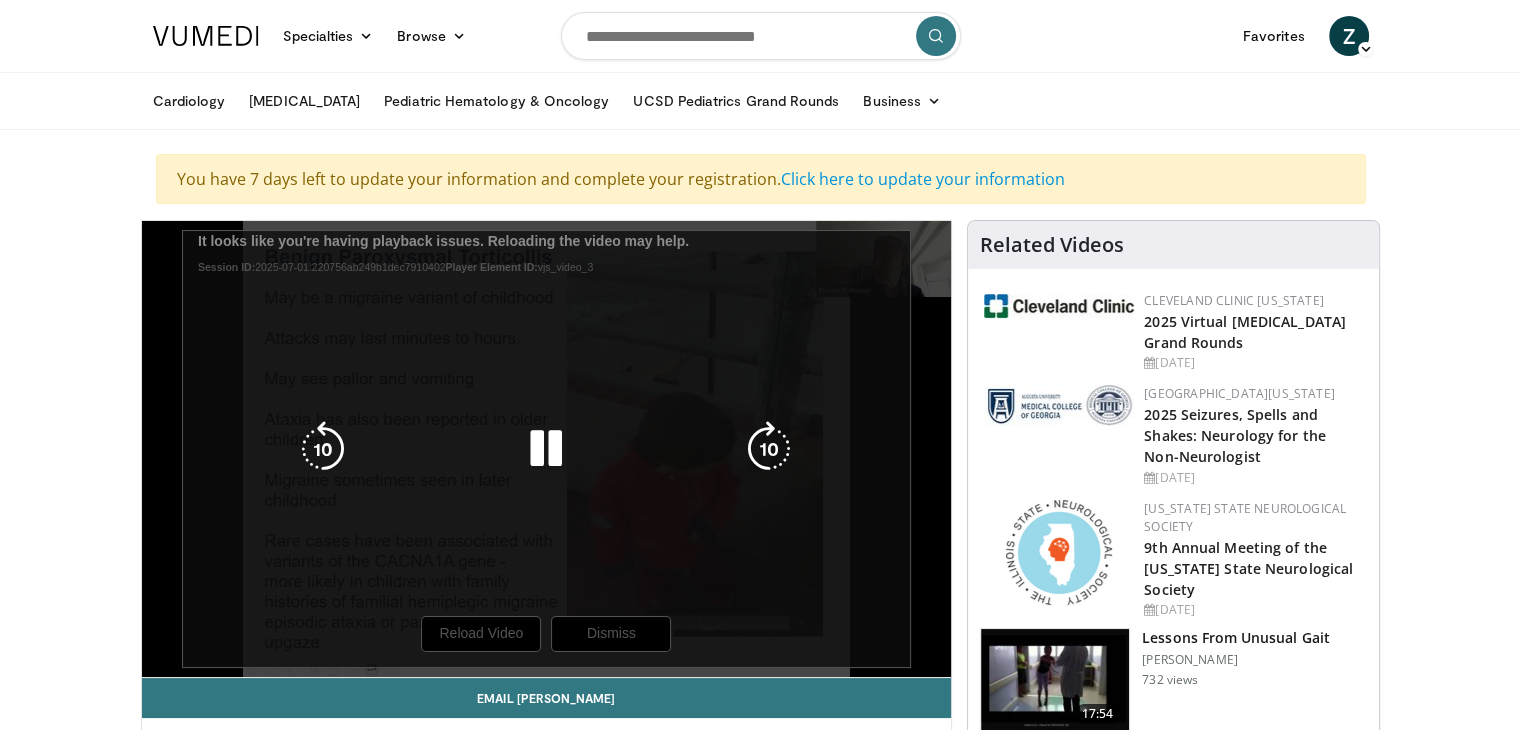 click at bounding box center (546, 449) 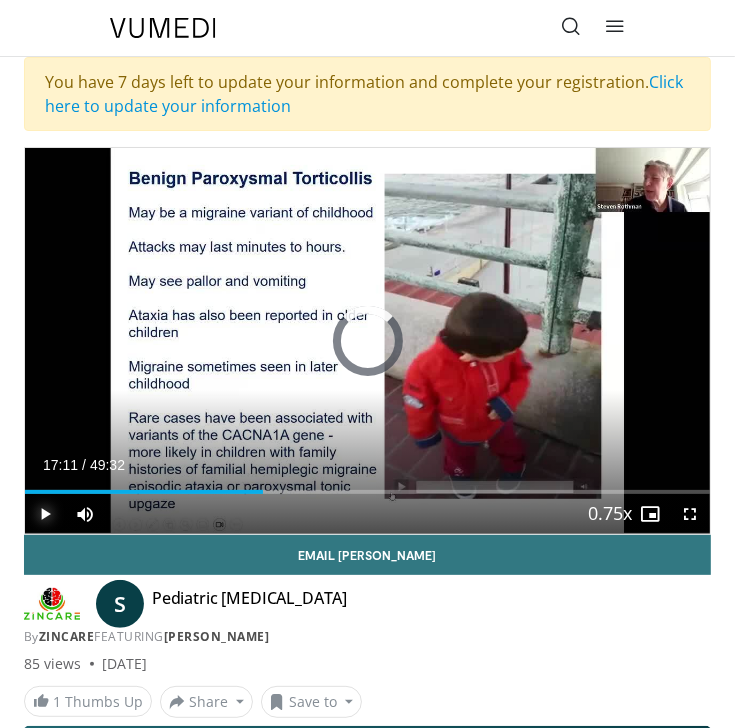 click at bounding box center [45, 514] 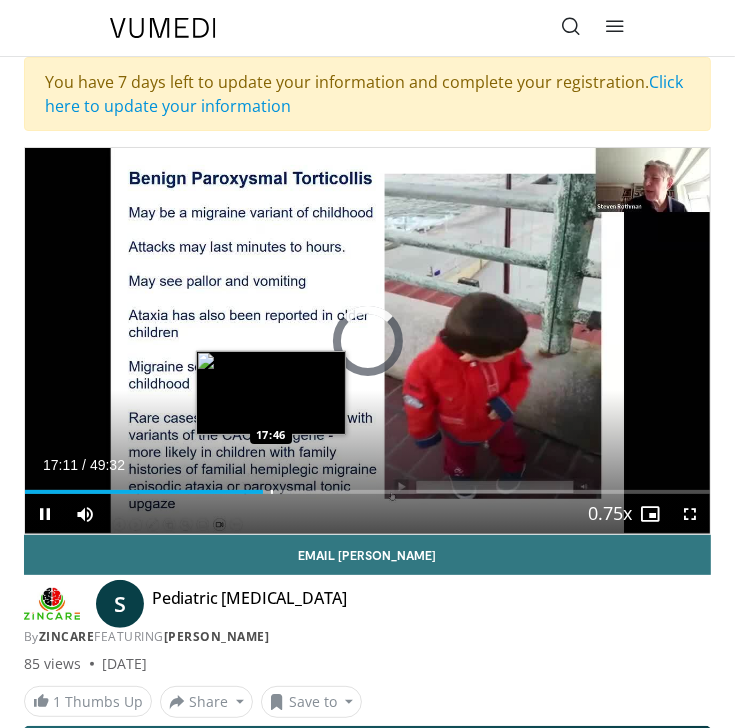 click on "**********" at bounding box center [367, 341] 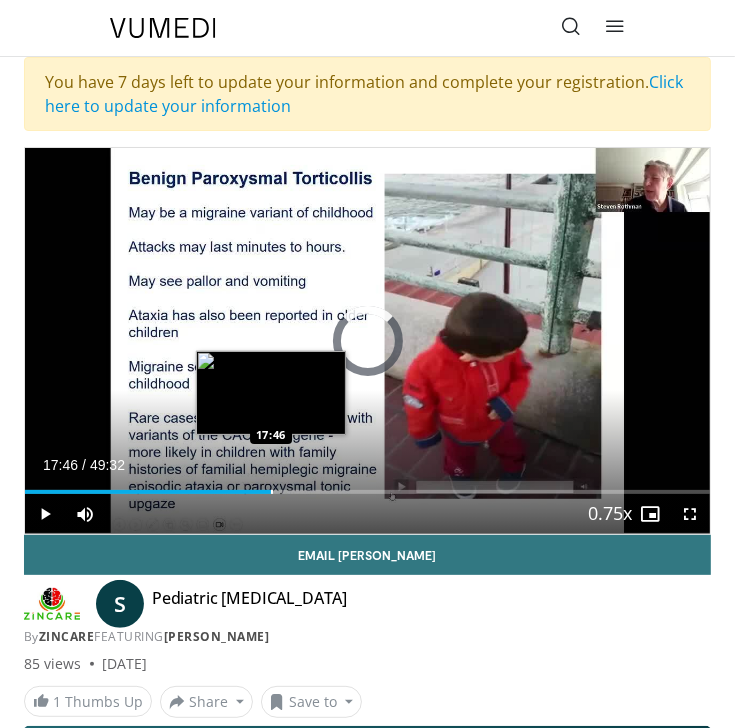 click at bounding box center (272, 492) 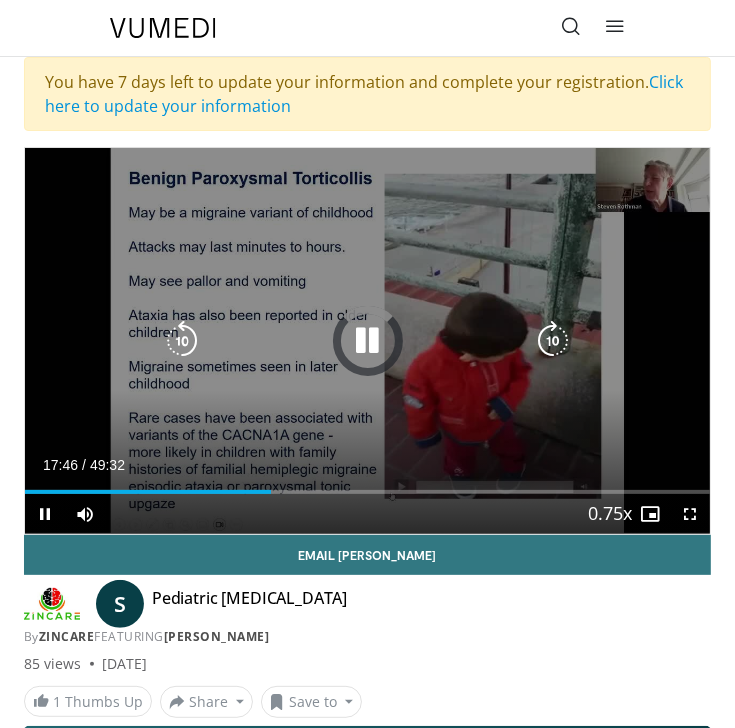 click on "Loaded :  0.00% 17:46 18:16" at bounding box center [367, 484] 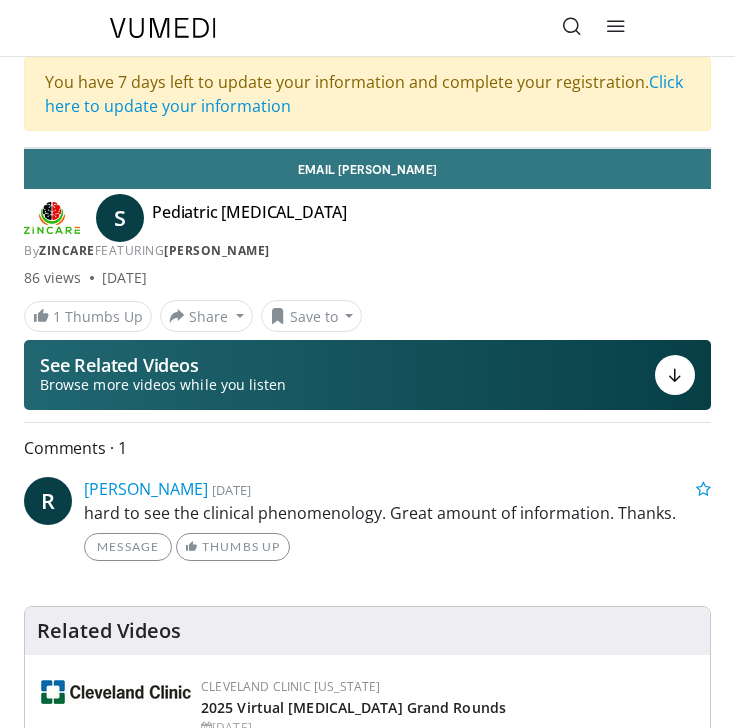 scroll, scrollTop: 0, scrollLeft: 0, axis: both 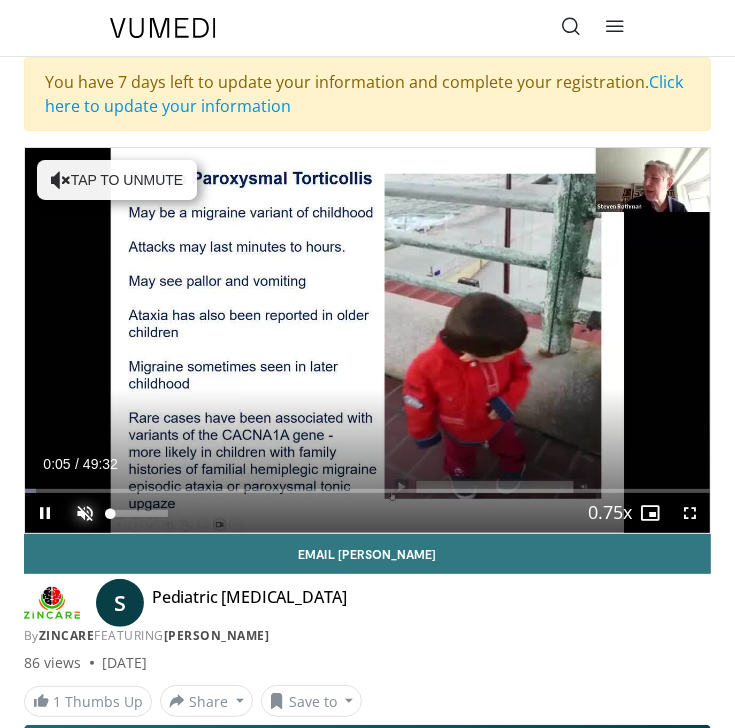 click at bounding box center [85, 513] 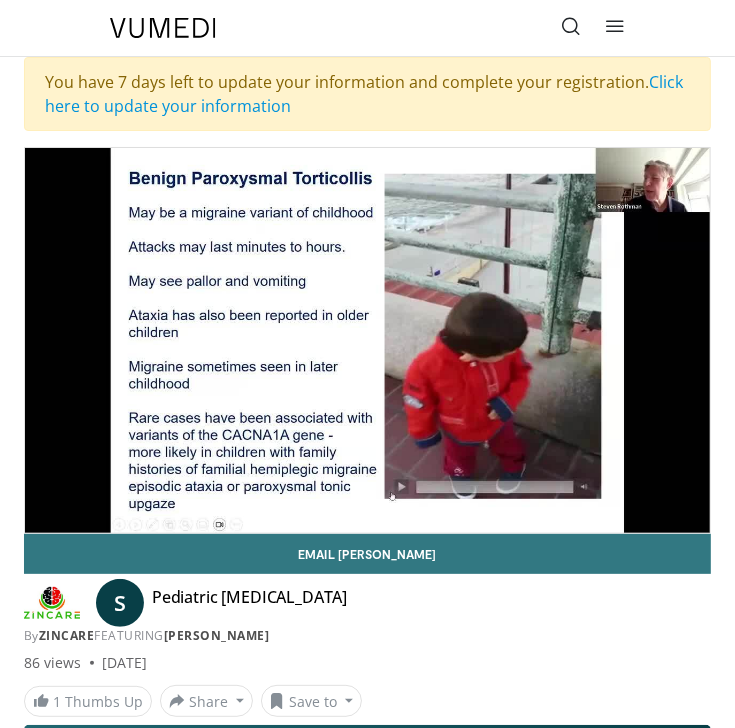 click on "**********" at bounding box center [367, 340] 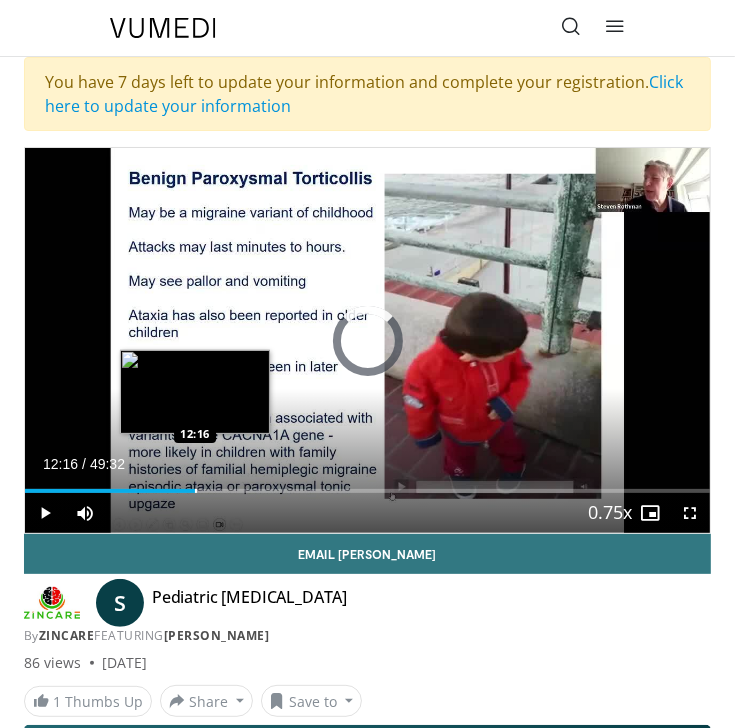 click at bounding box center [196, 491] 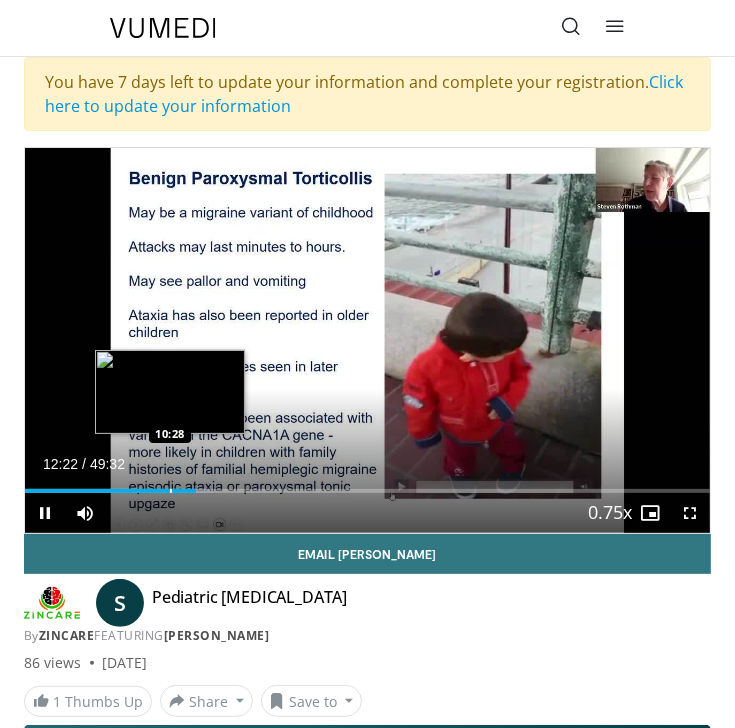 click at bounding box center [171, 491] 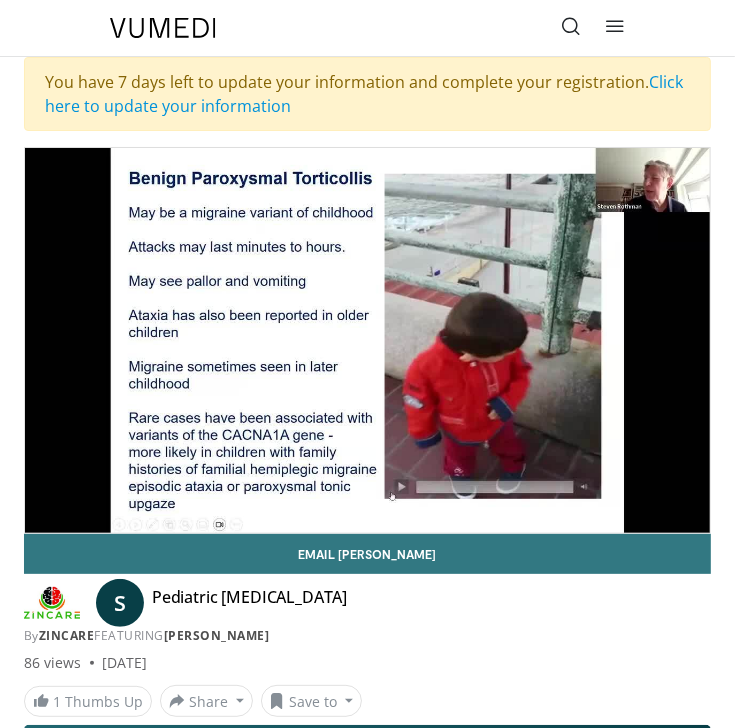 click on "Specialties
Adult & Family Medicine
Allergy, Asthma, Immunology
Anesthesiology
Cardiology
Dental
Dermatology
Endocrinology
Gastroenterology & Hepatology
General Surgery
Hematology & Oncology
Infectious Disease
Nephrology
Neurology
Neurosurgery
Obstetrics & Gynecology
Ophthalmology
Oral Maxillofacial
Orthopaedics
Otolaryngology
Pediatrics
Plastic Surgery
Podiatry
Psychiatry
Pulmonology
Radiation Oncology
Radiology
Rheumatology
Urology
Browse
Videos" at bounding box center (368, 28) 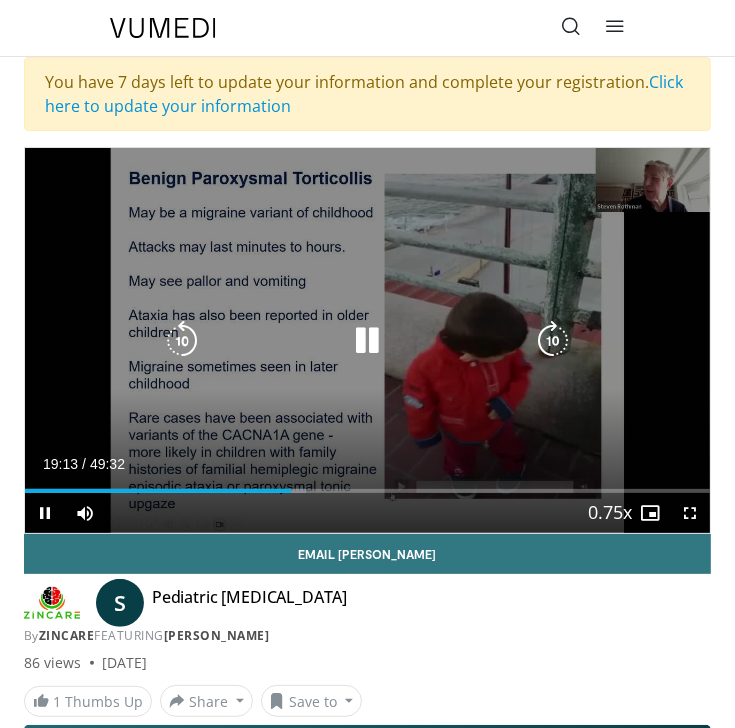 click at bounding box center [367, 341] 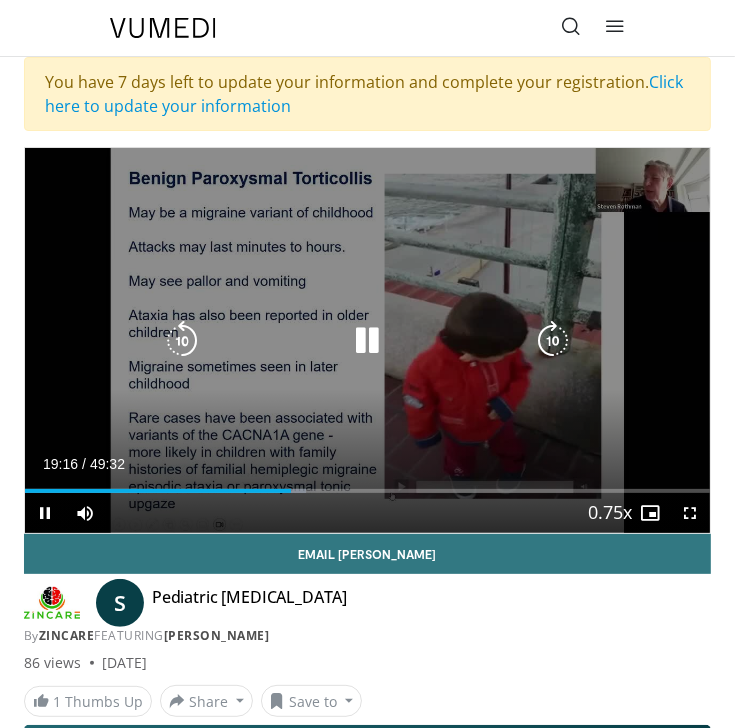 click at bounding box center [368, 341] 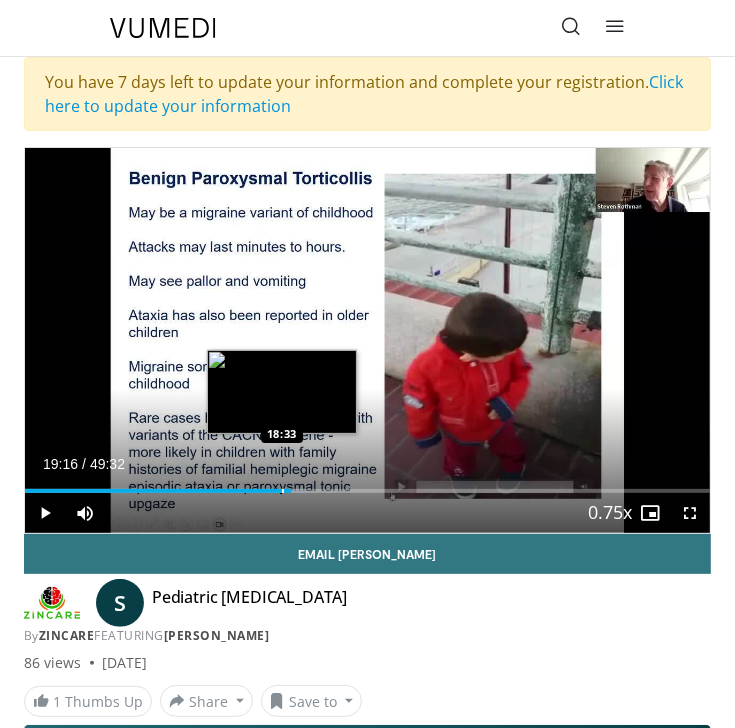 click at bounding box center [283, 491] 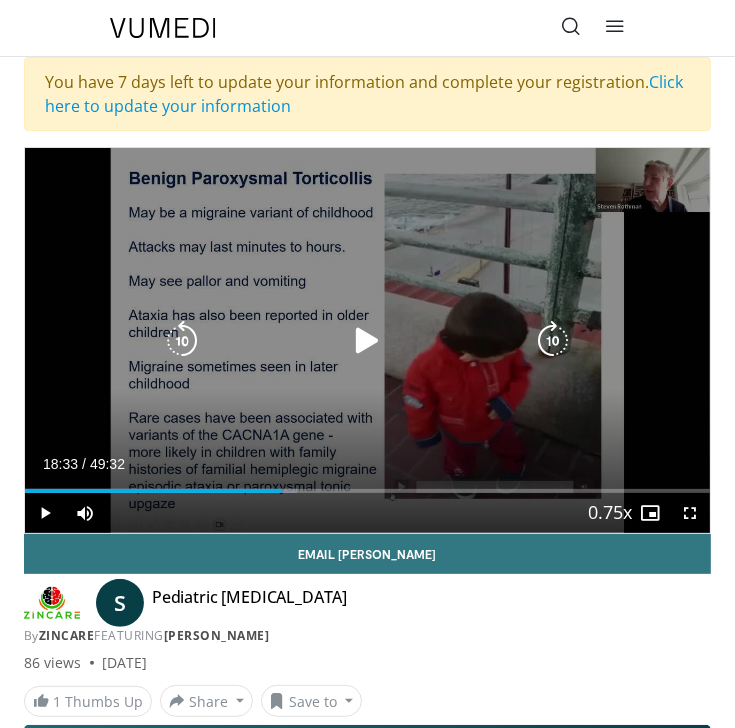 click on "10 seconds
Tap to unmute" at bounding box center [367, 340] 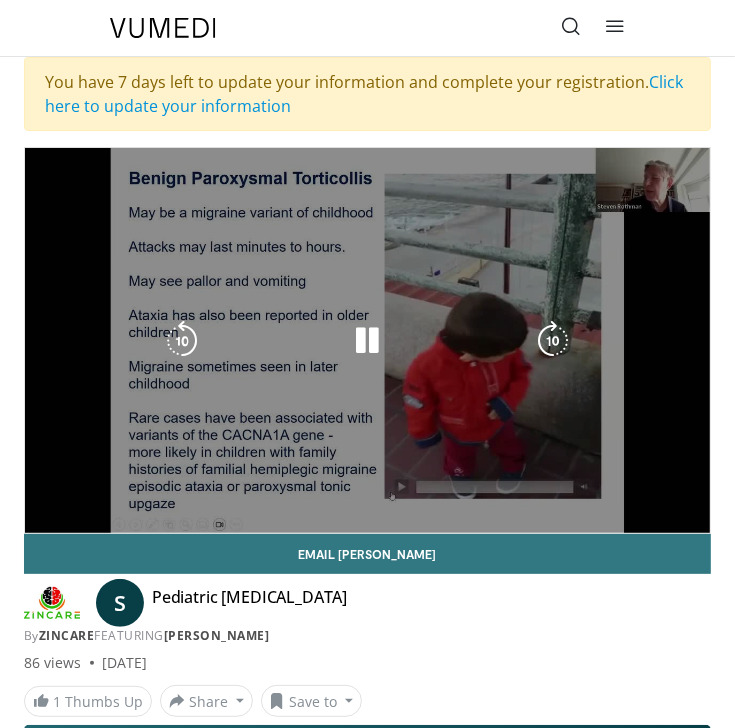 click on "10 seconds
Tap to unmute" at bounding box center (367, 340) 